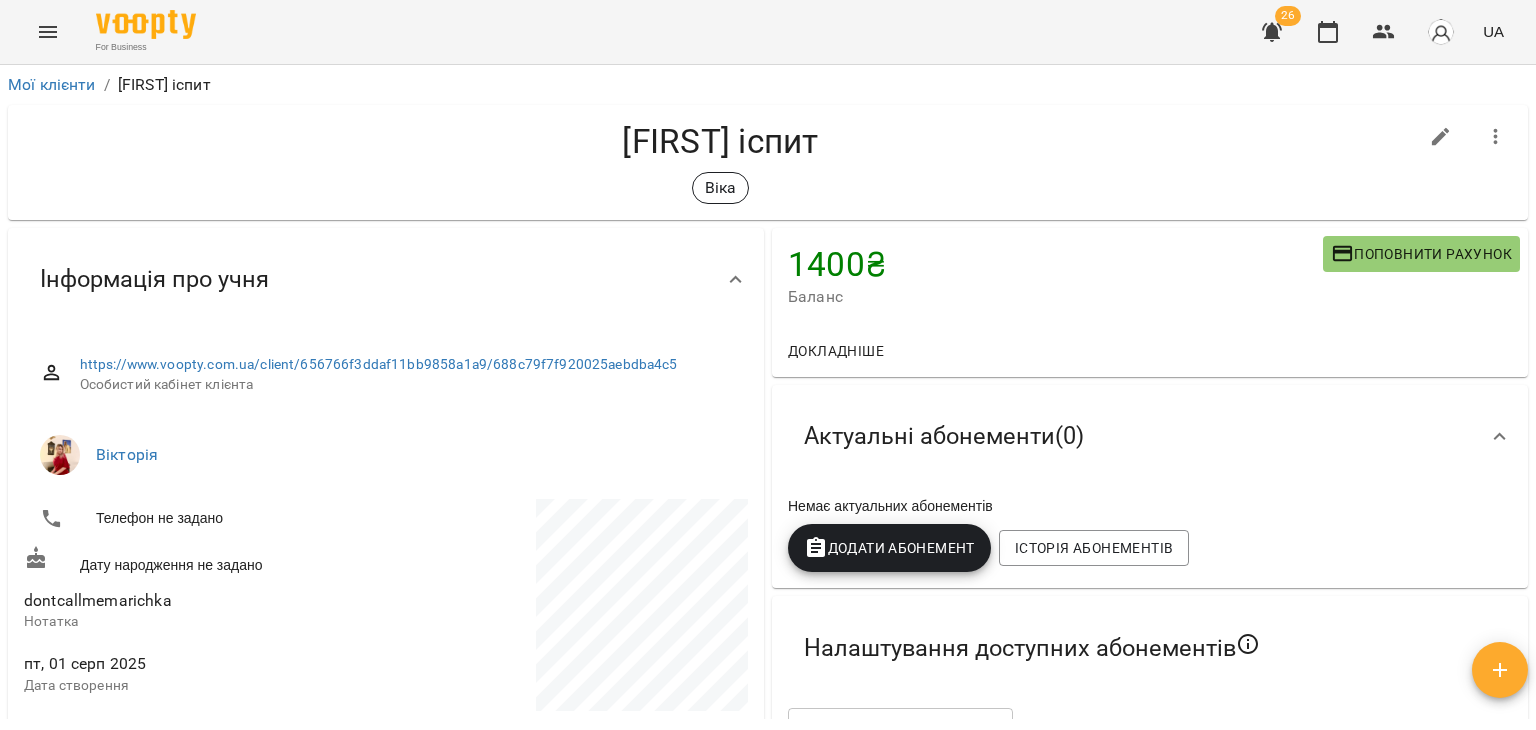 scroll, scrollTop: 0, scrollLeft: 0, axis: both 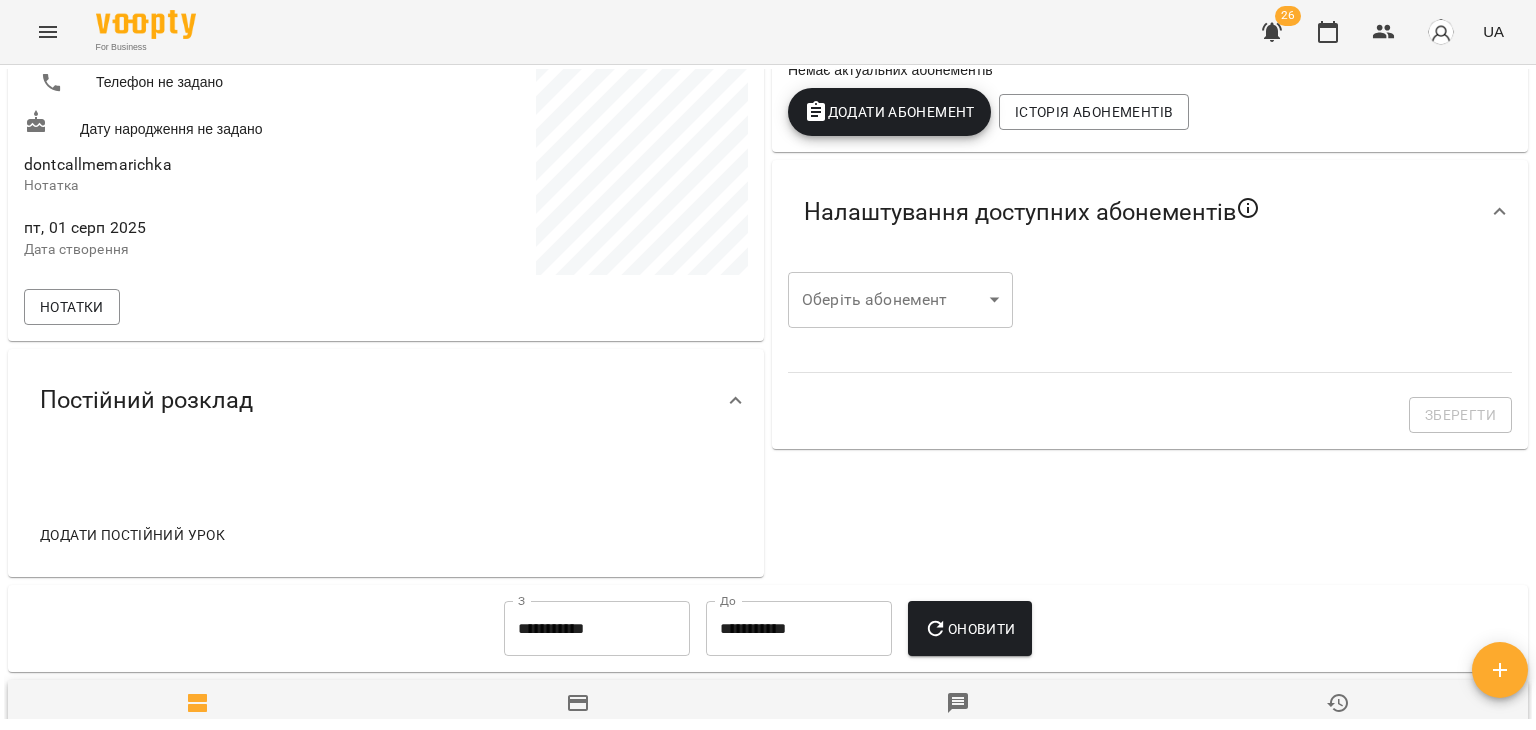 click at bounding box center (1272, 32) 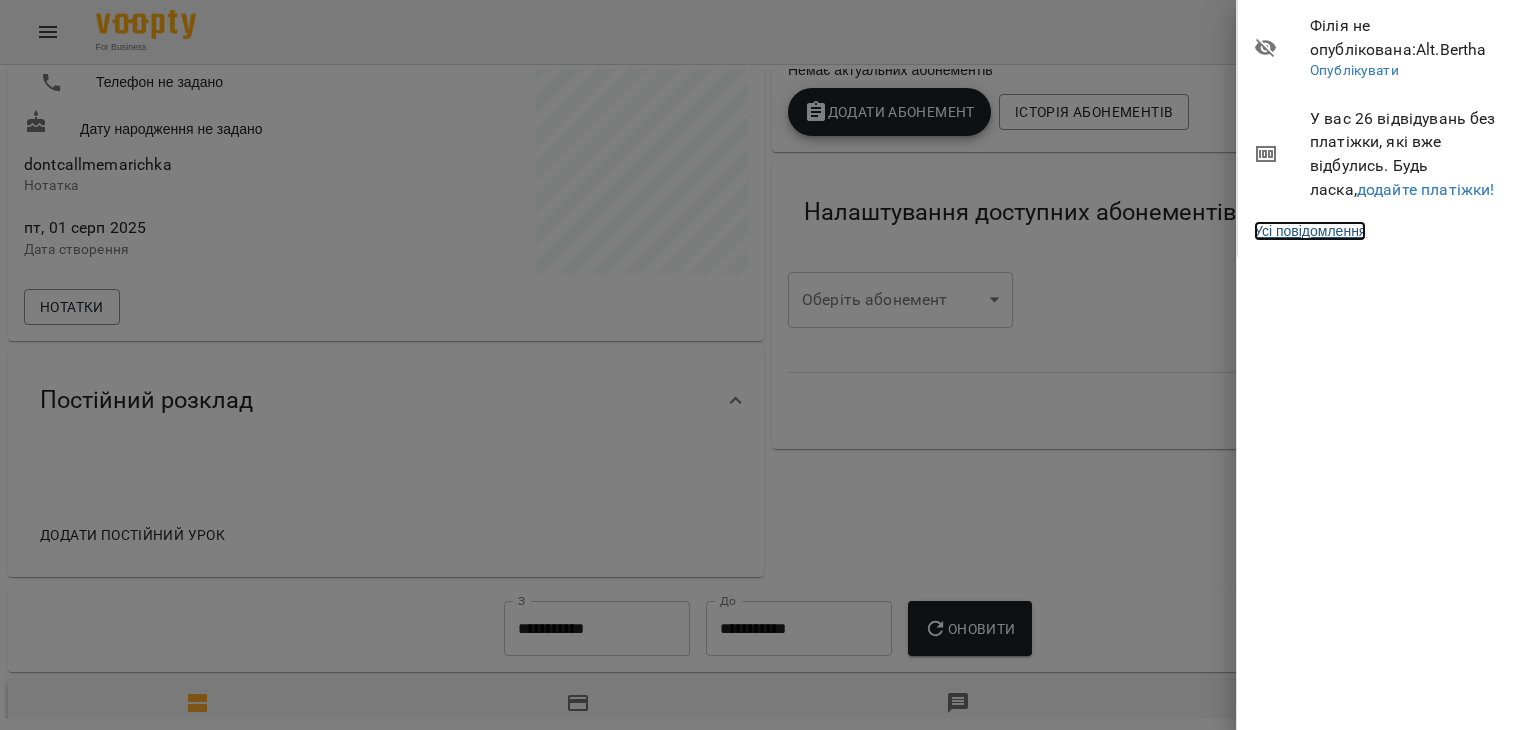 click on "Усі повідомлення" at bounding box center (1310, 231) 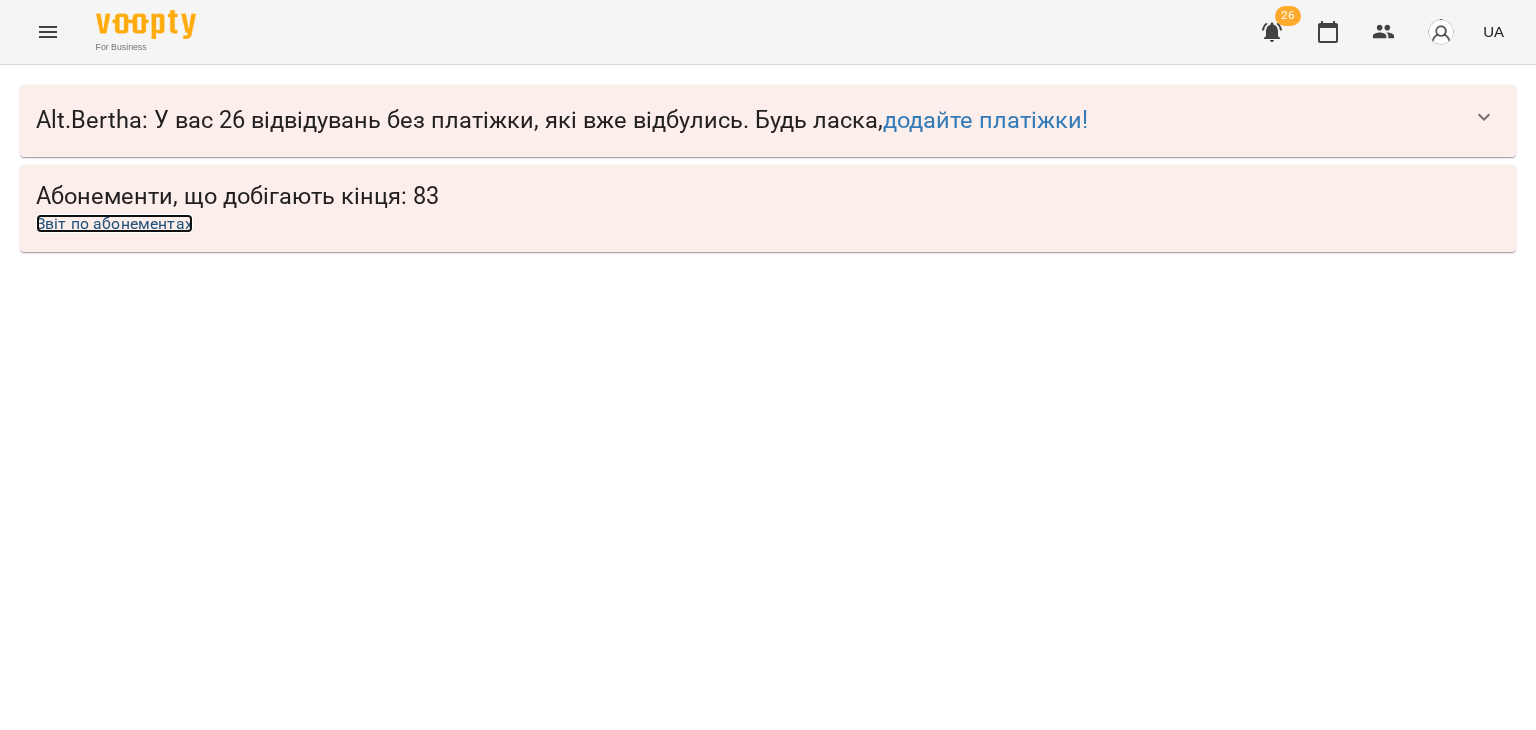 click on "Звіт по абонементах" at bounding box center [114, 223] 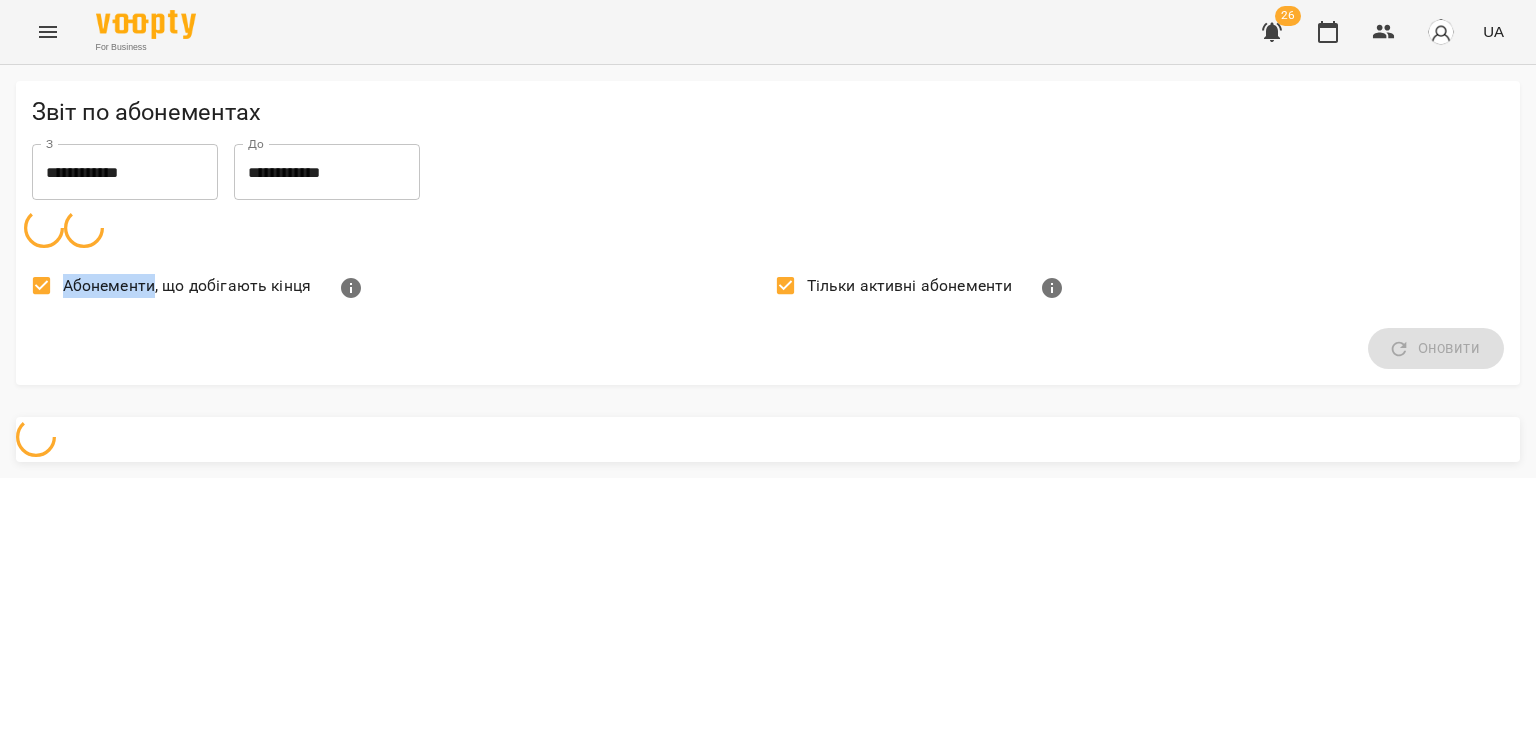 click 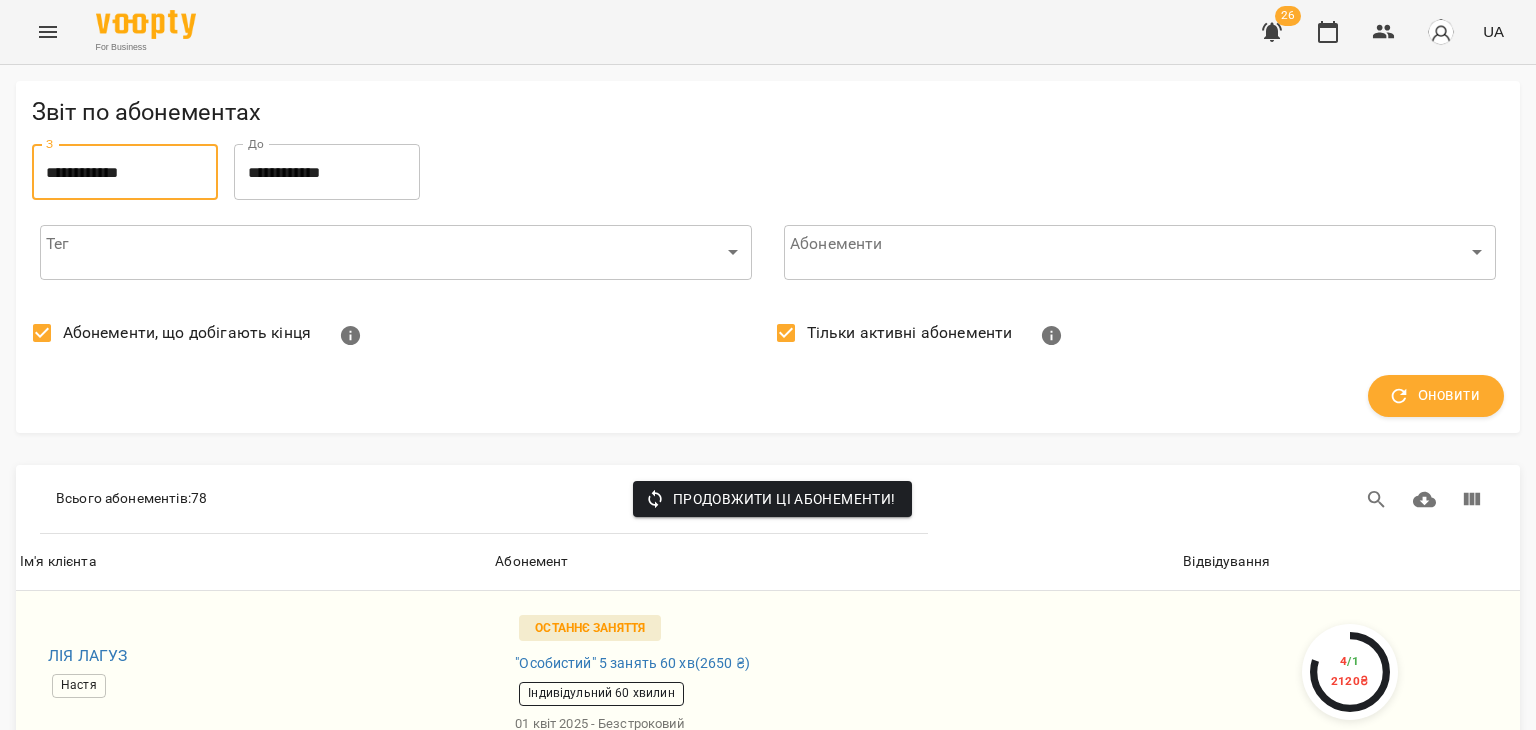 click on "**********" at bounding box center [125, 172] 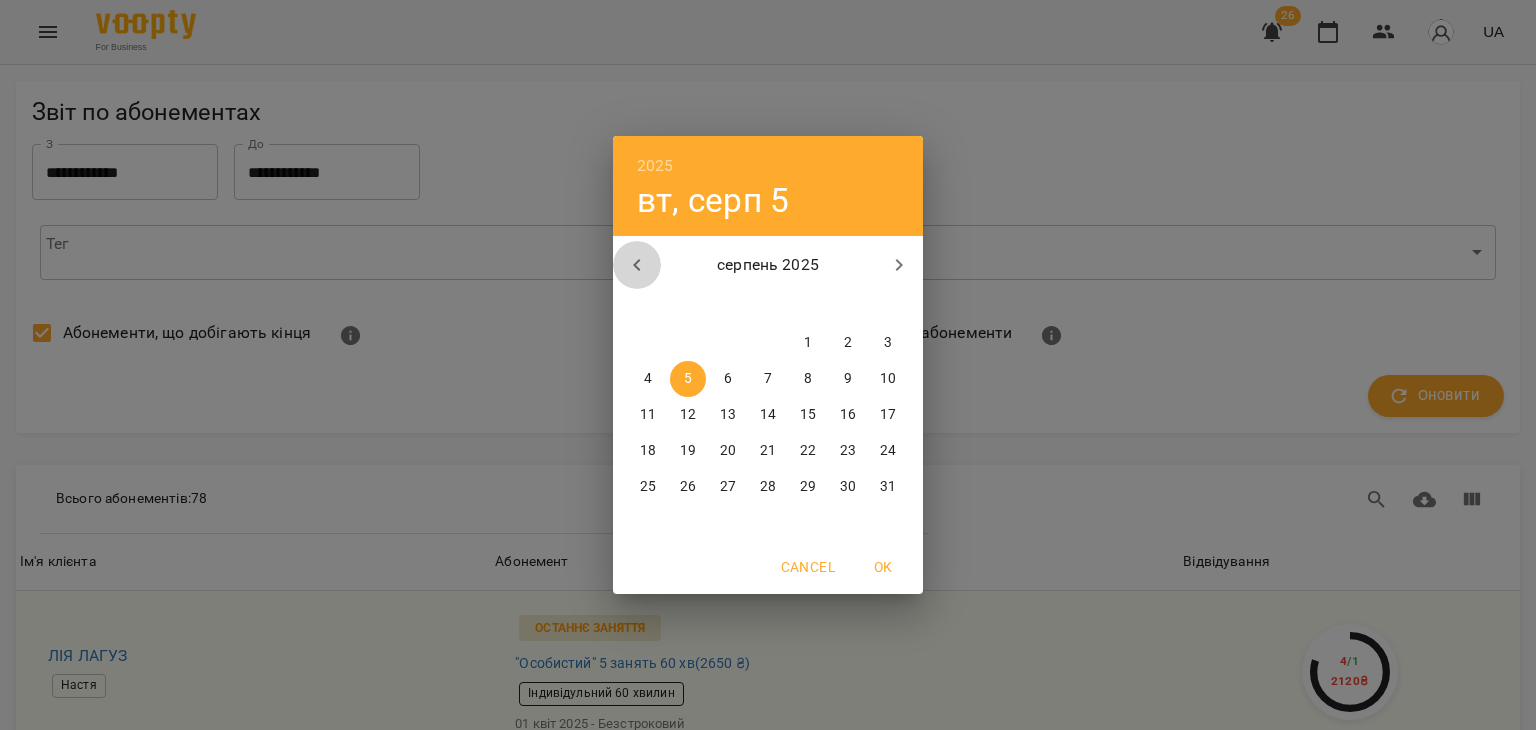 click 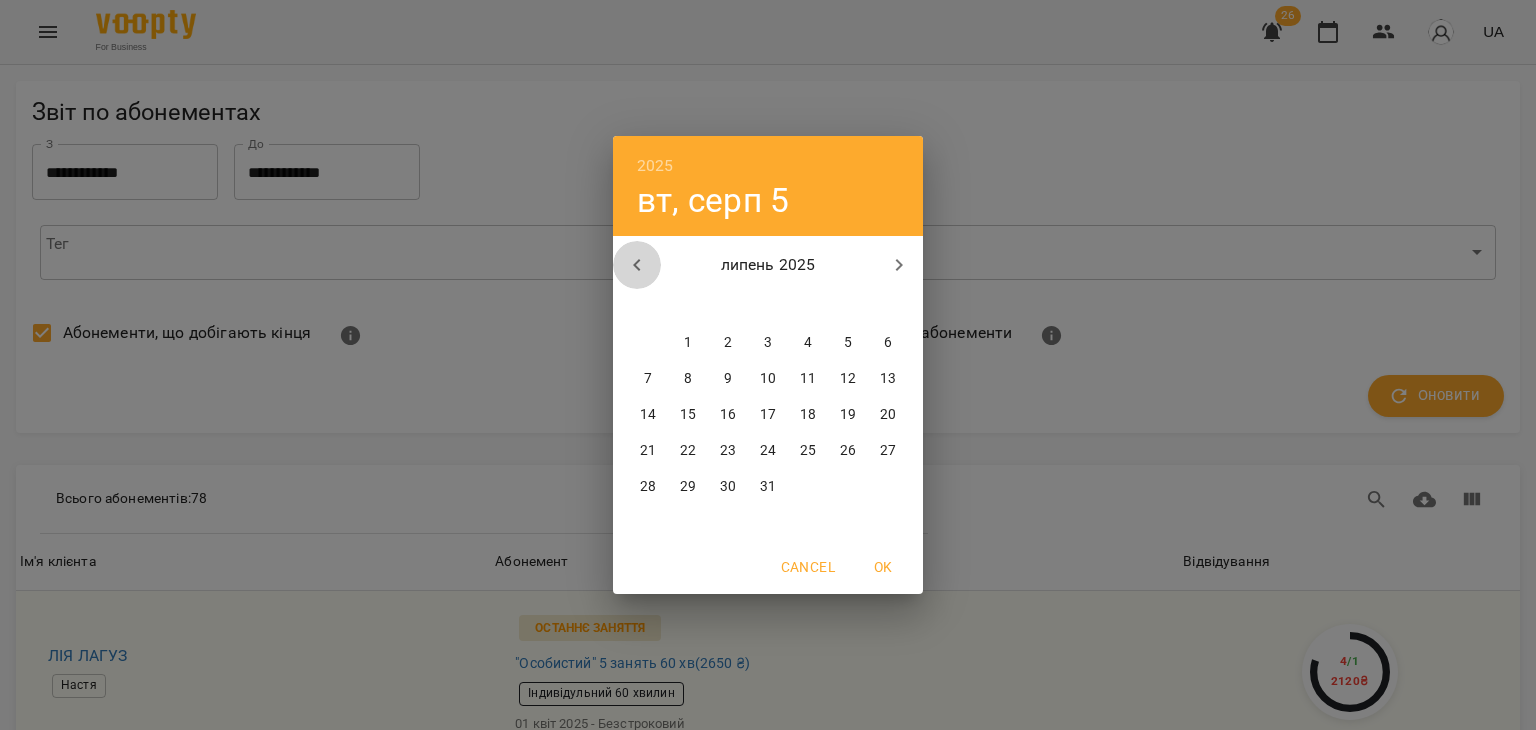 click 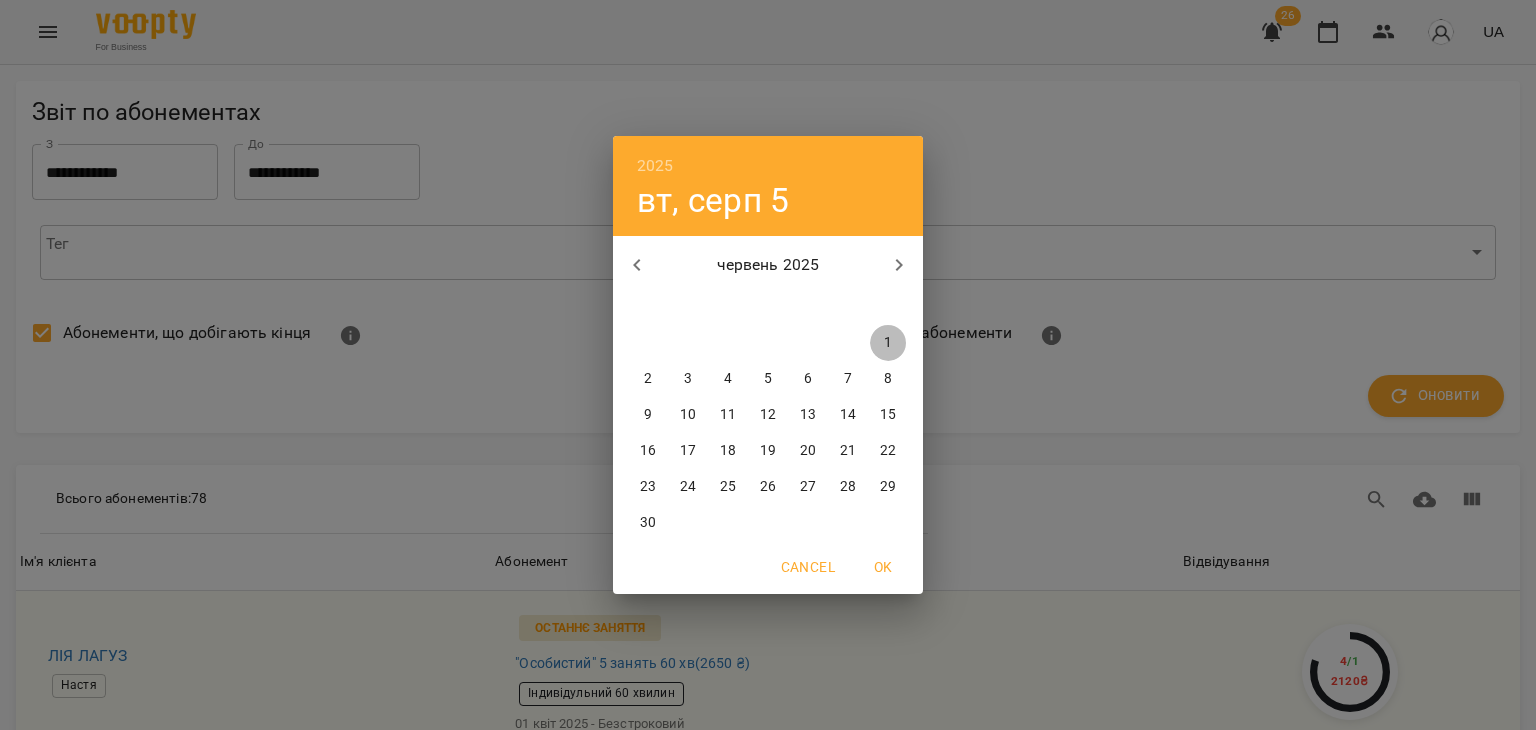click on "1" at bounding box center [888, 343] 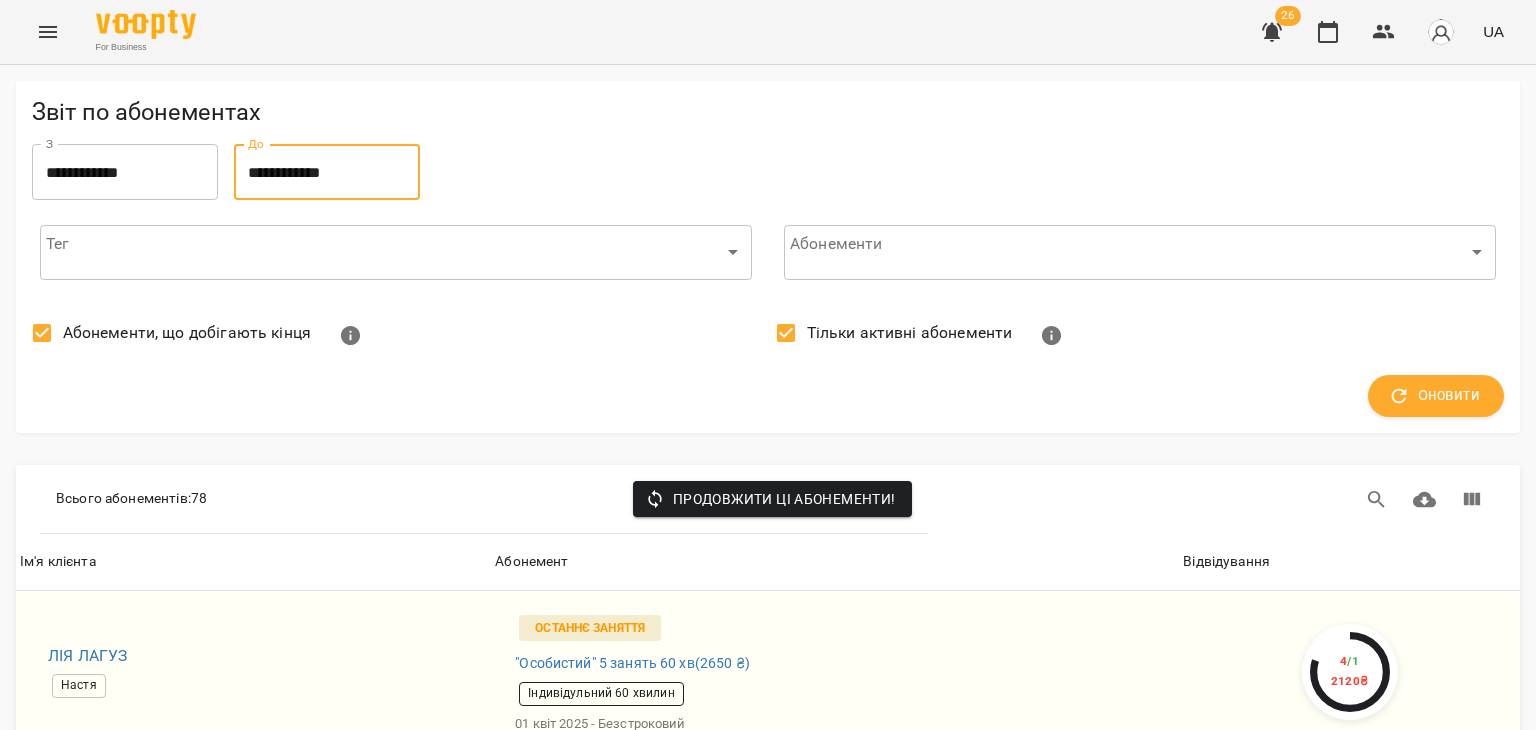 click on "**********" at bounding box center [327, 172] 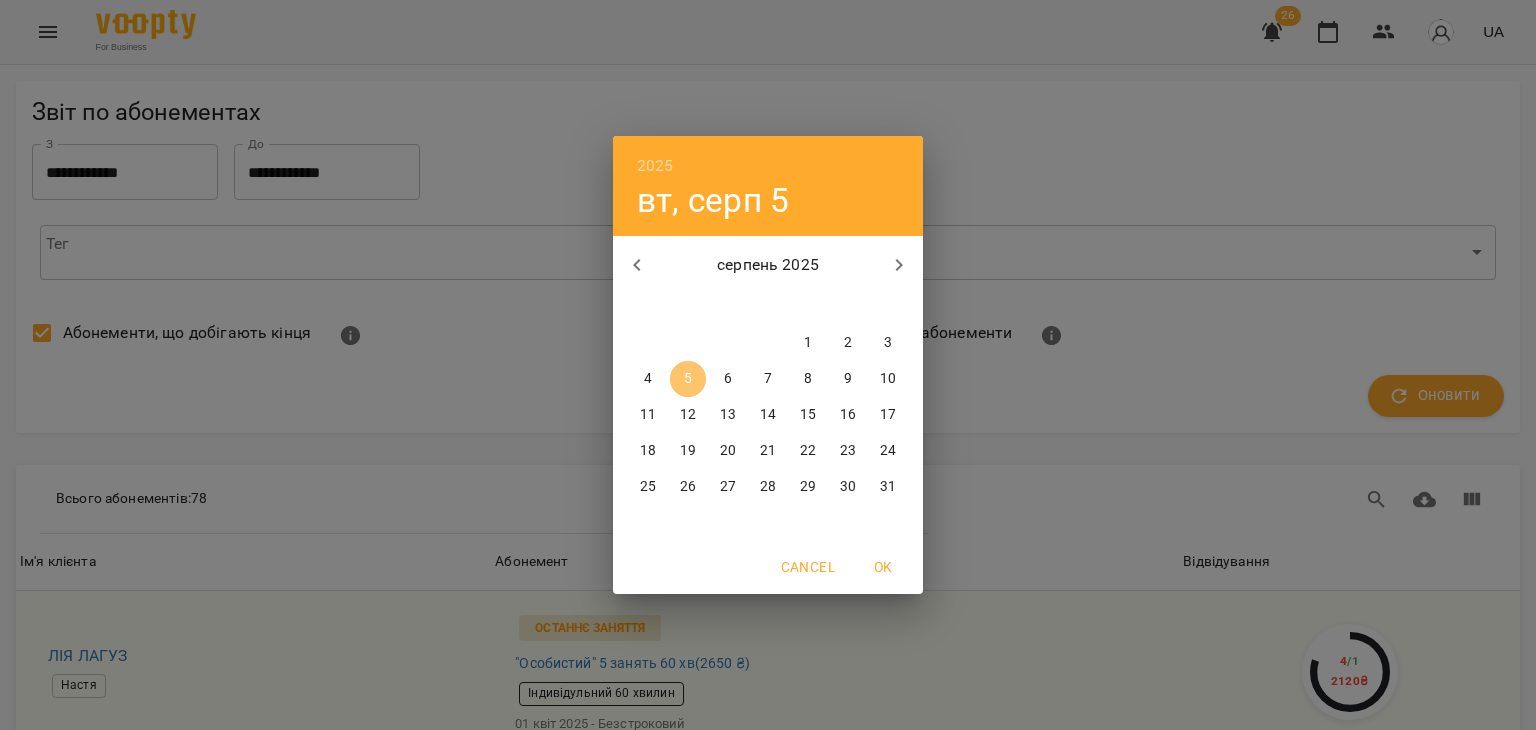 click on "5" at bounding box center [688, 379] 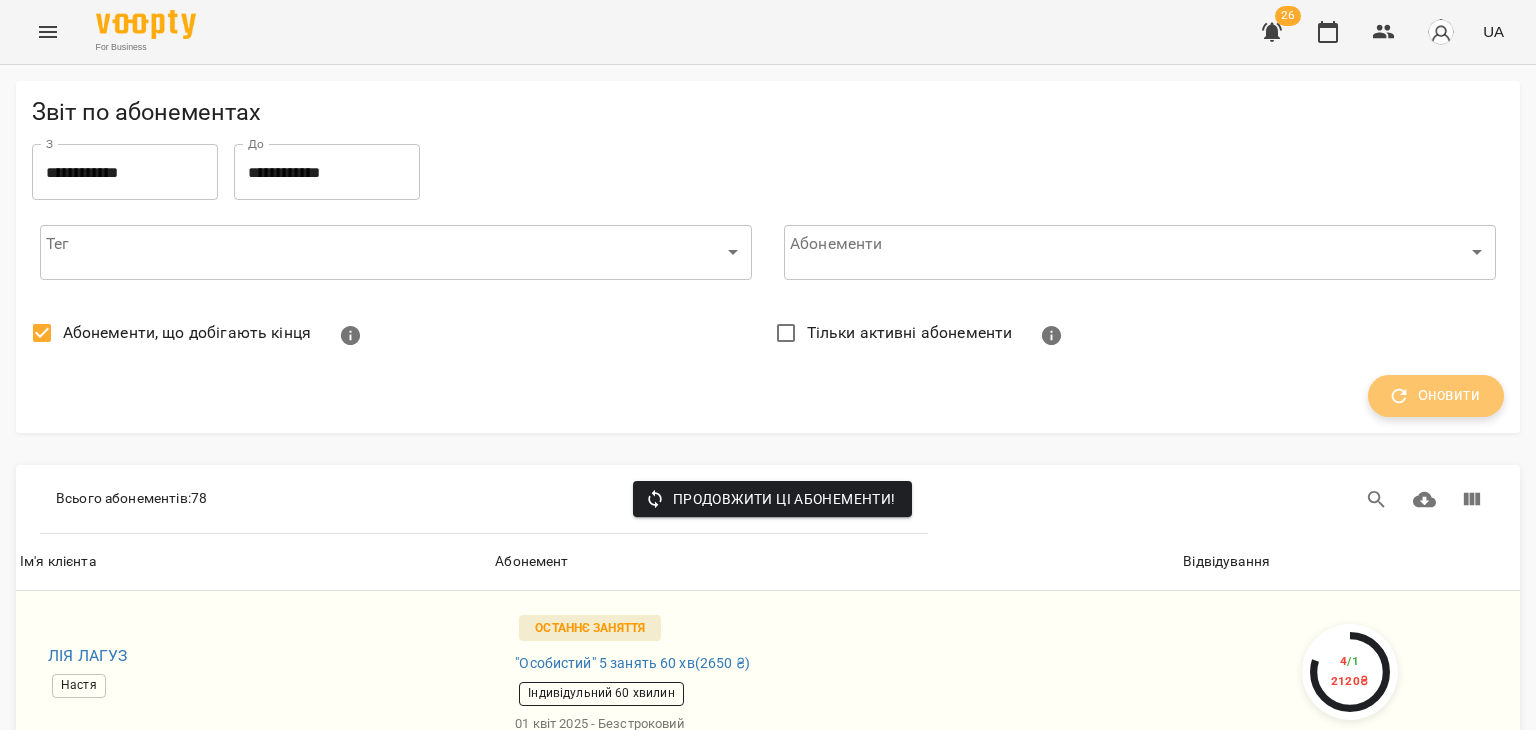 click on "Оновити" at bounding box center (1436, 396) 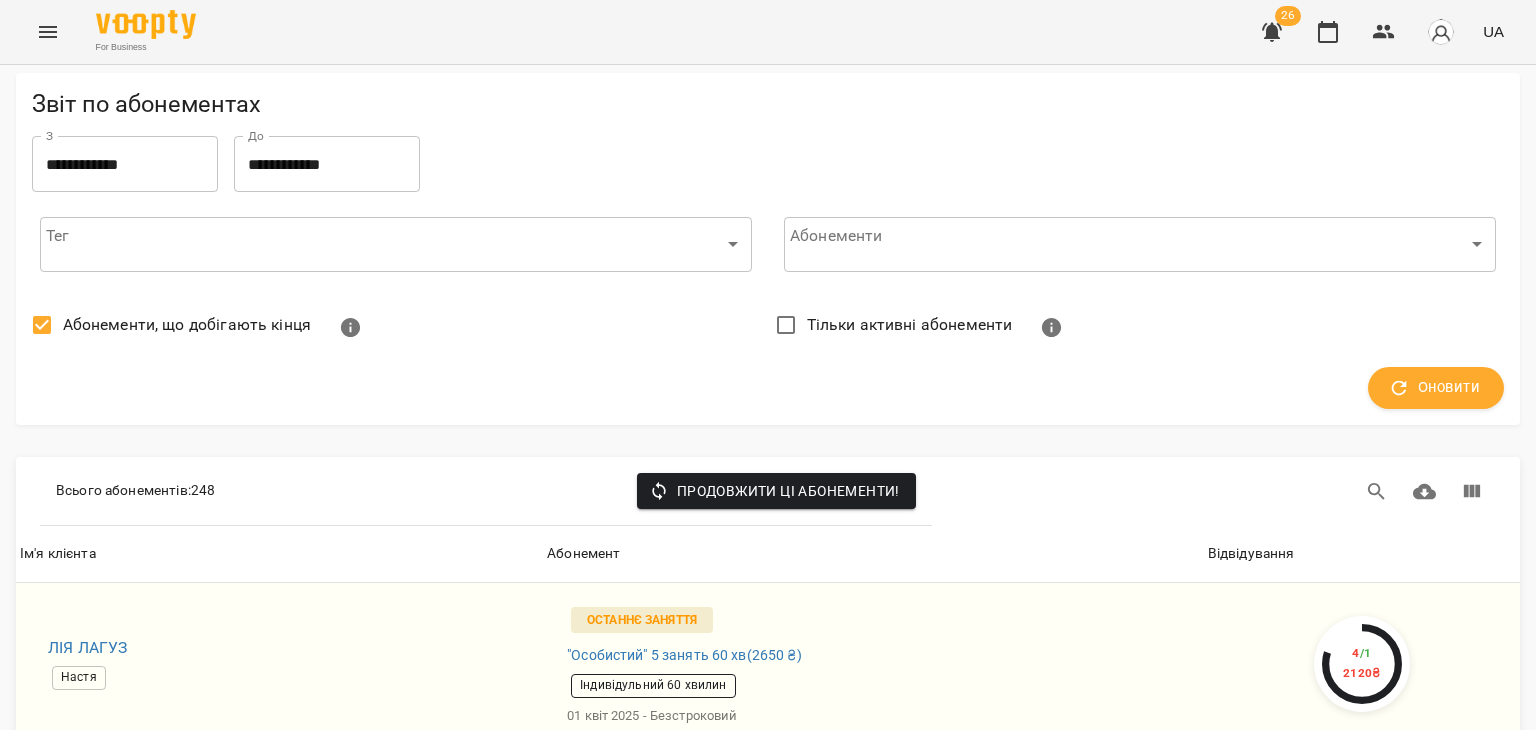 scroll, scrollTop: 828, scrollLeft: 0, axis: vertical 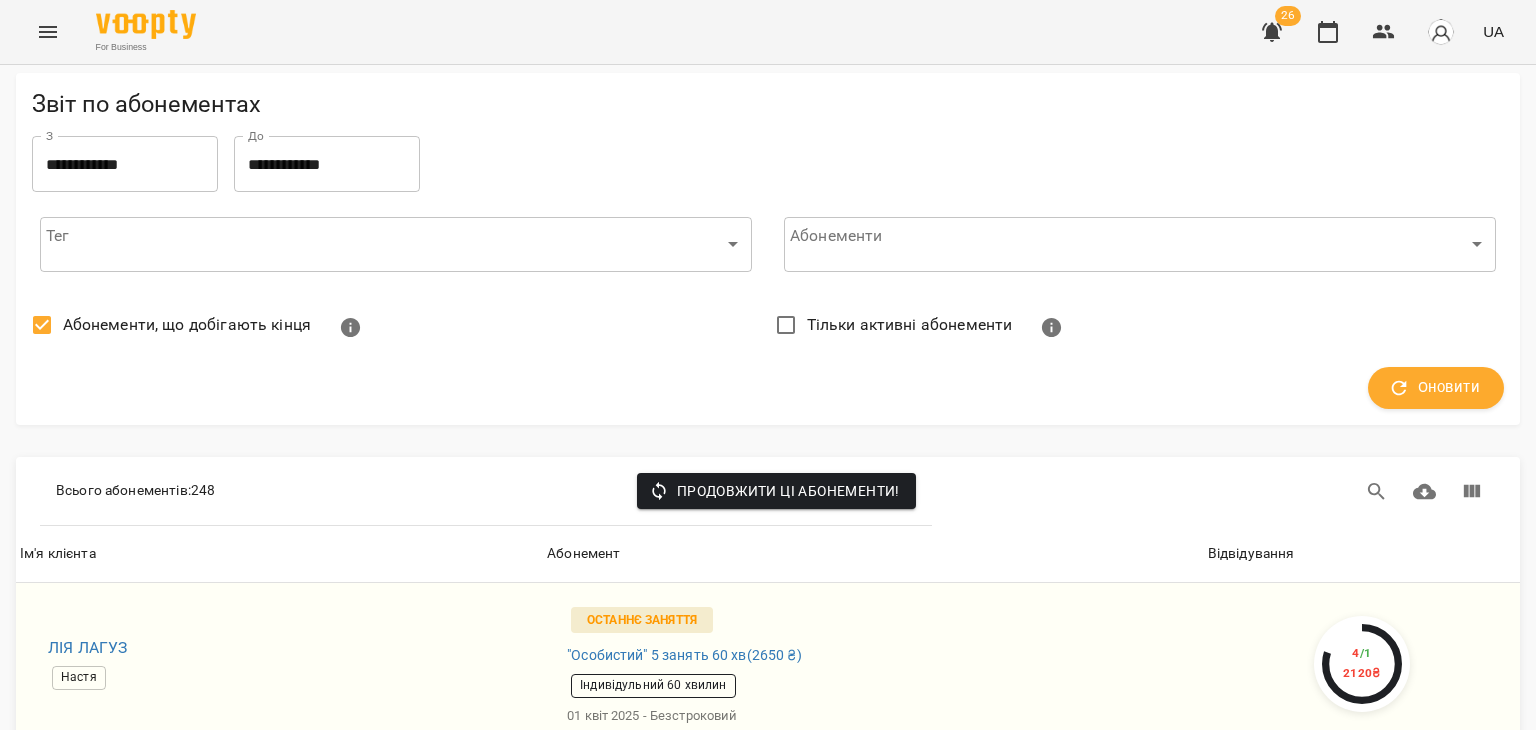 click on "Нікіта" at bounding box center [287, 1139] 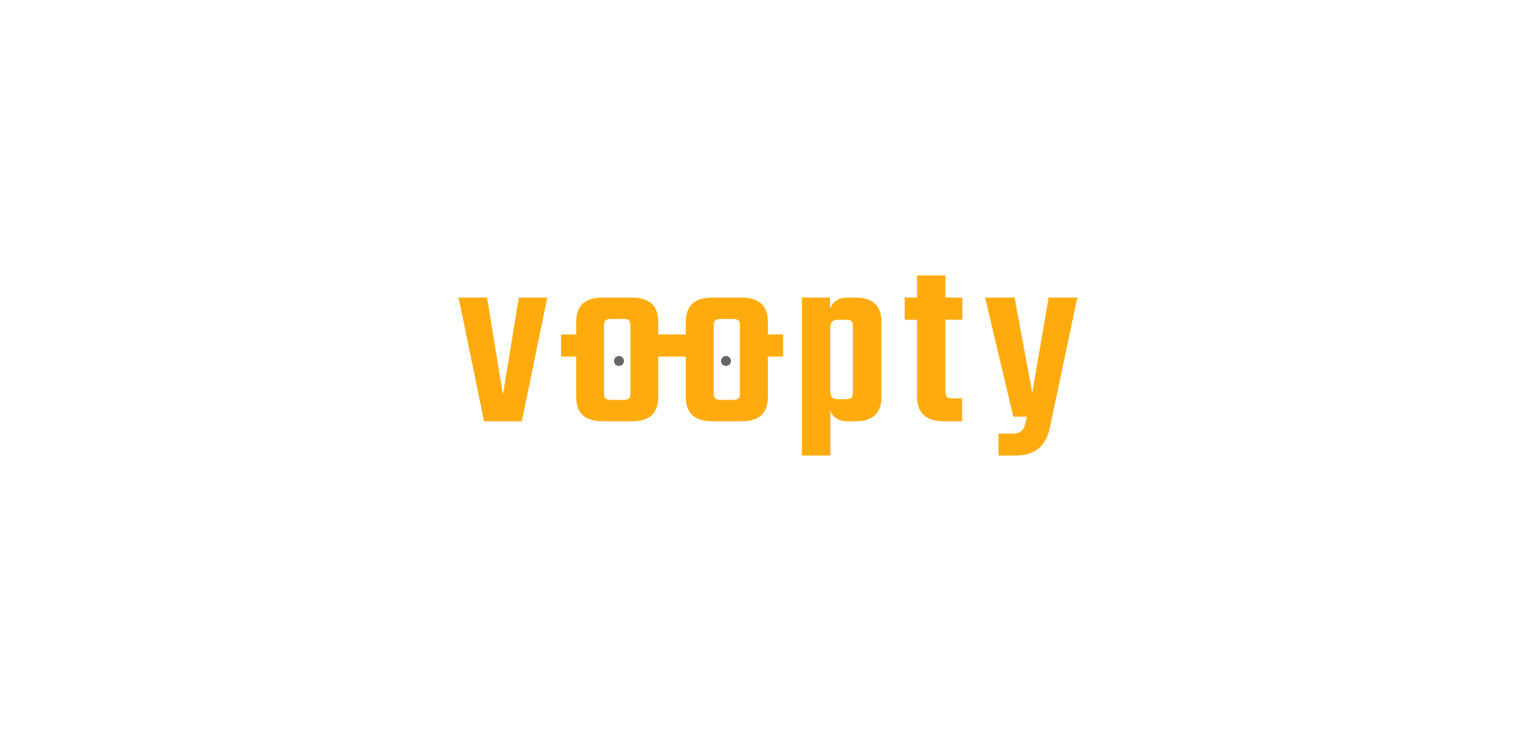 scroll, scrollTop: 0, scrollLeft: 0, axis: both 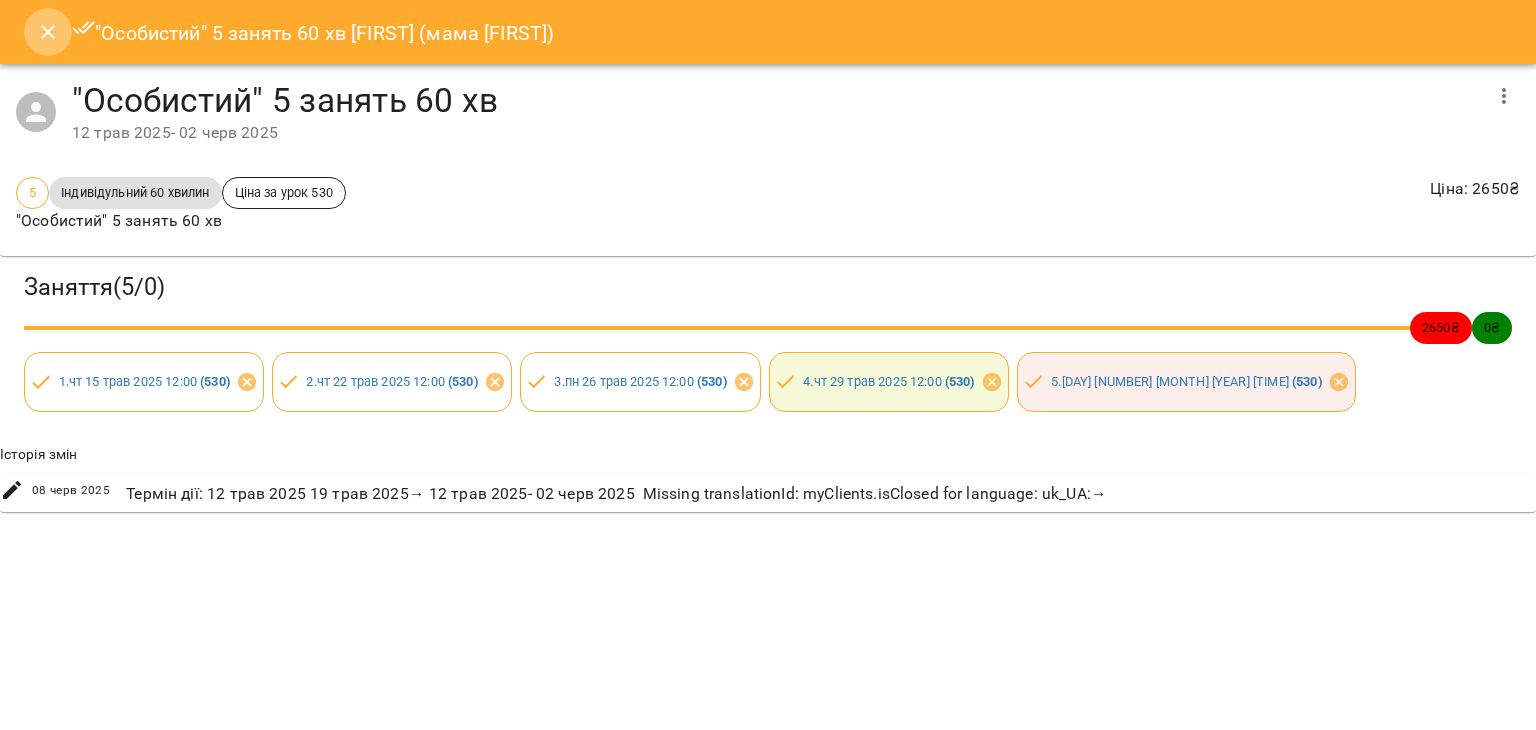 click 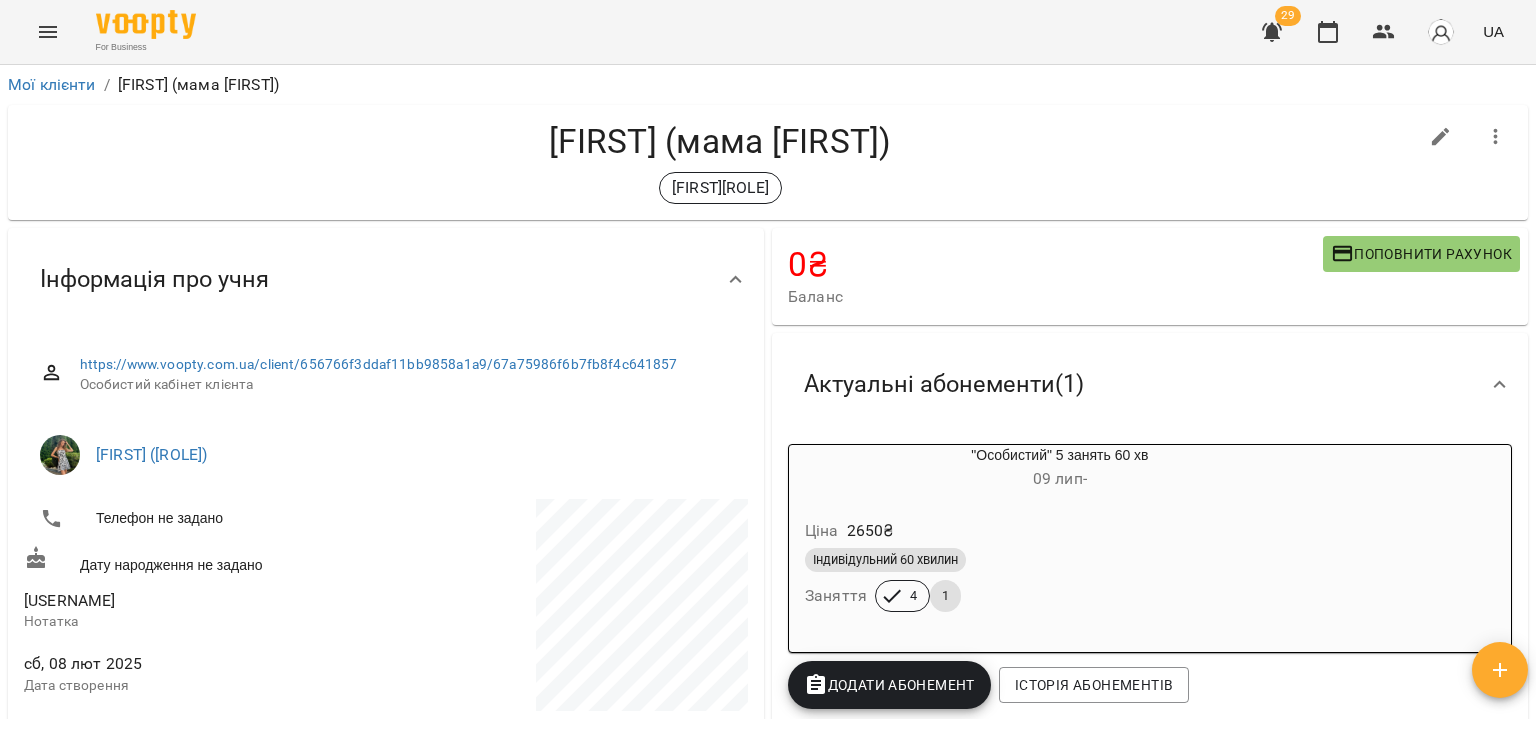 scroll, scrollTop: 0, scrollLeft: 0, axis: both 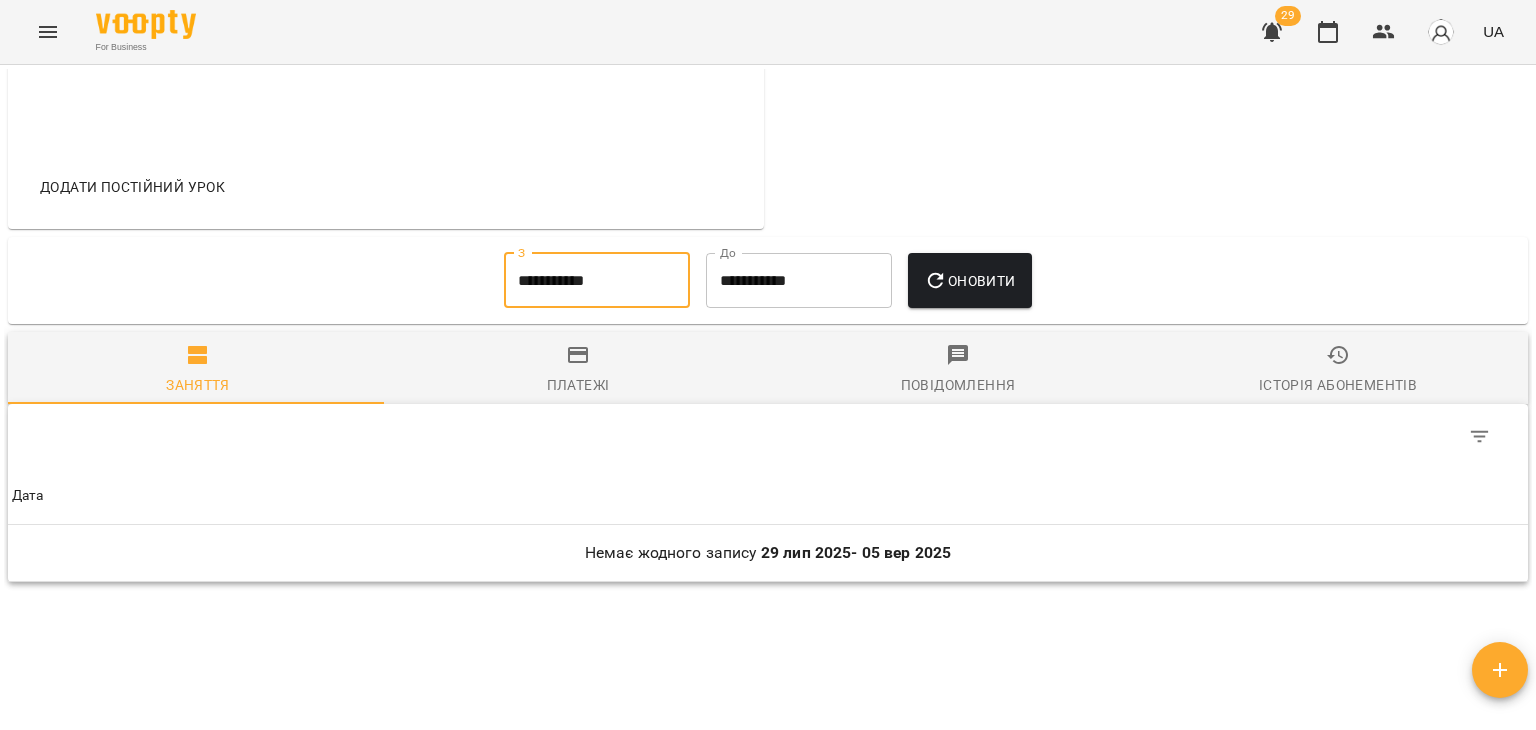 click on "**********" at bounding box center (597, 281) 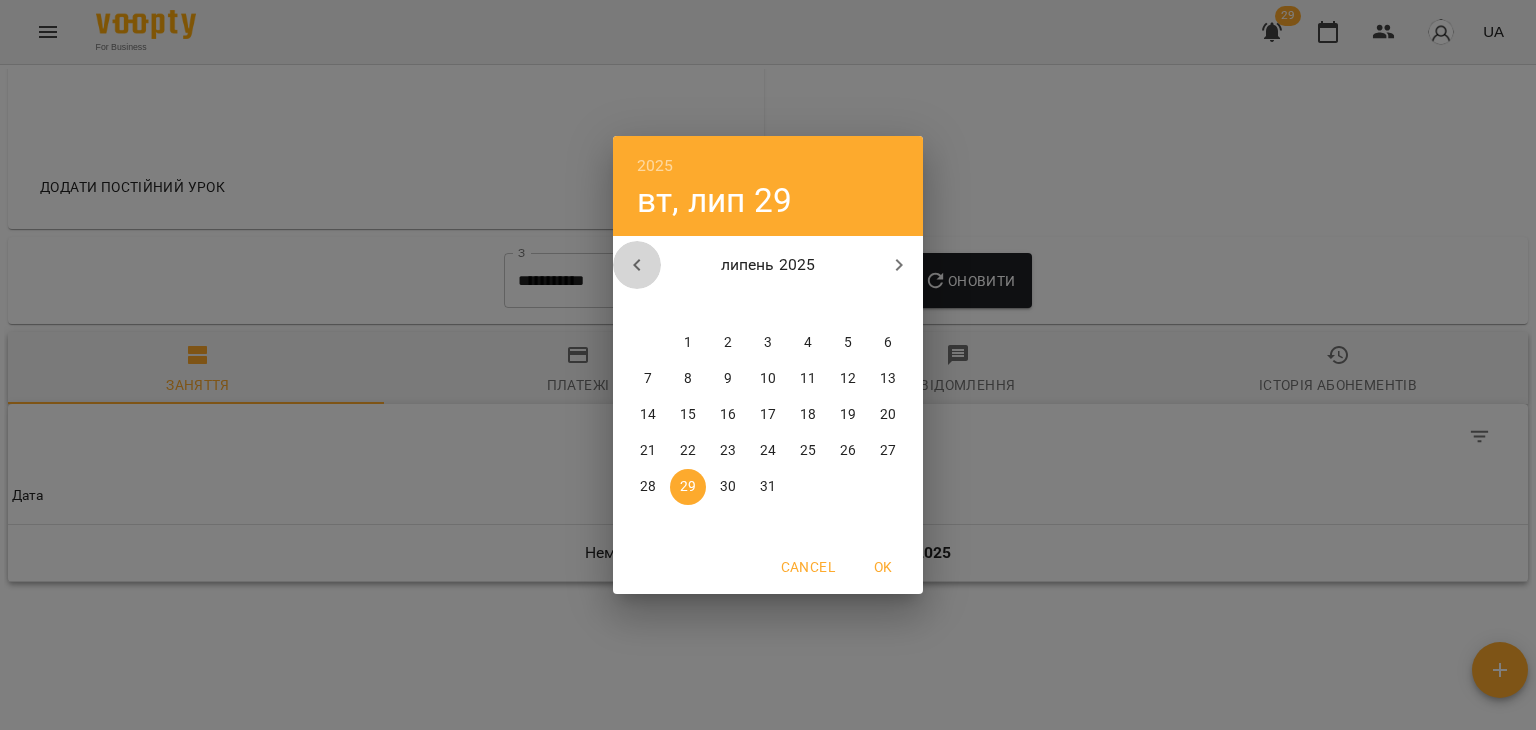 click 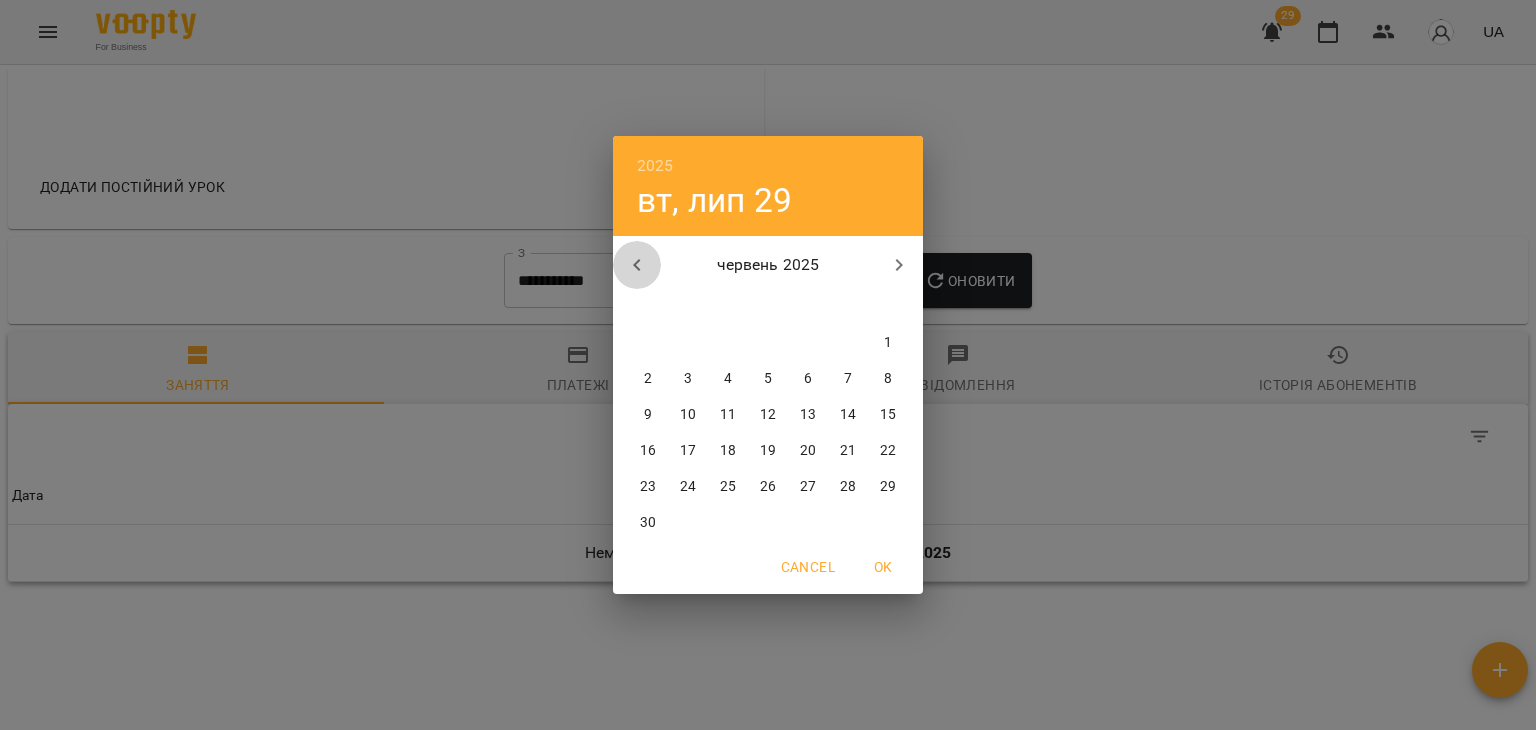 click 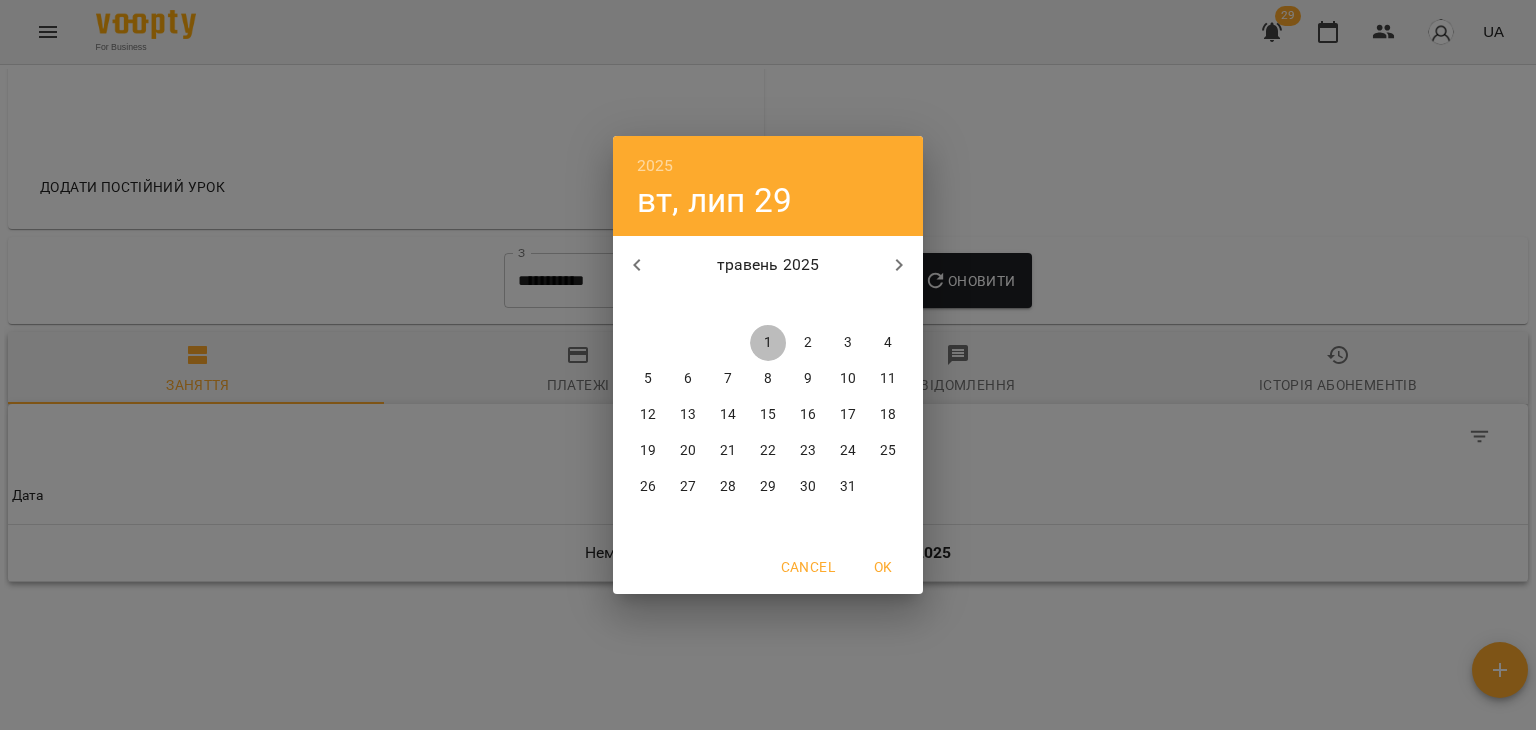 click on "1" at bounding box center (768, 343) 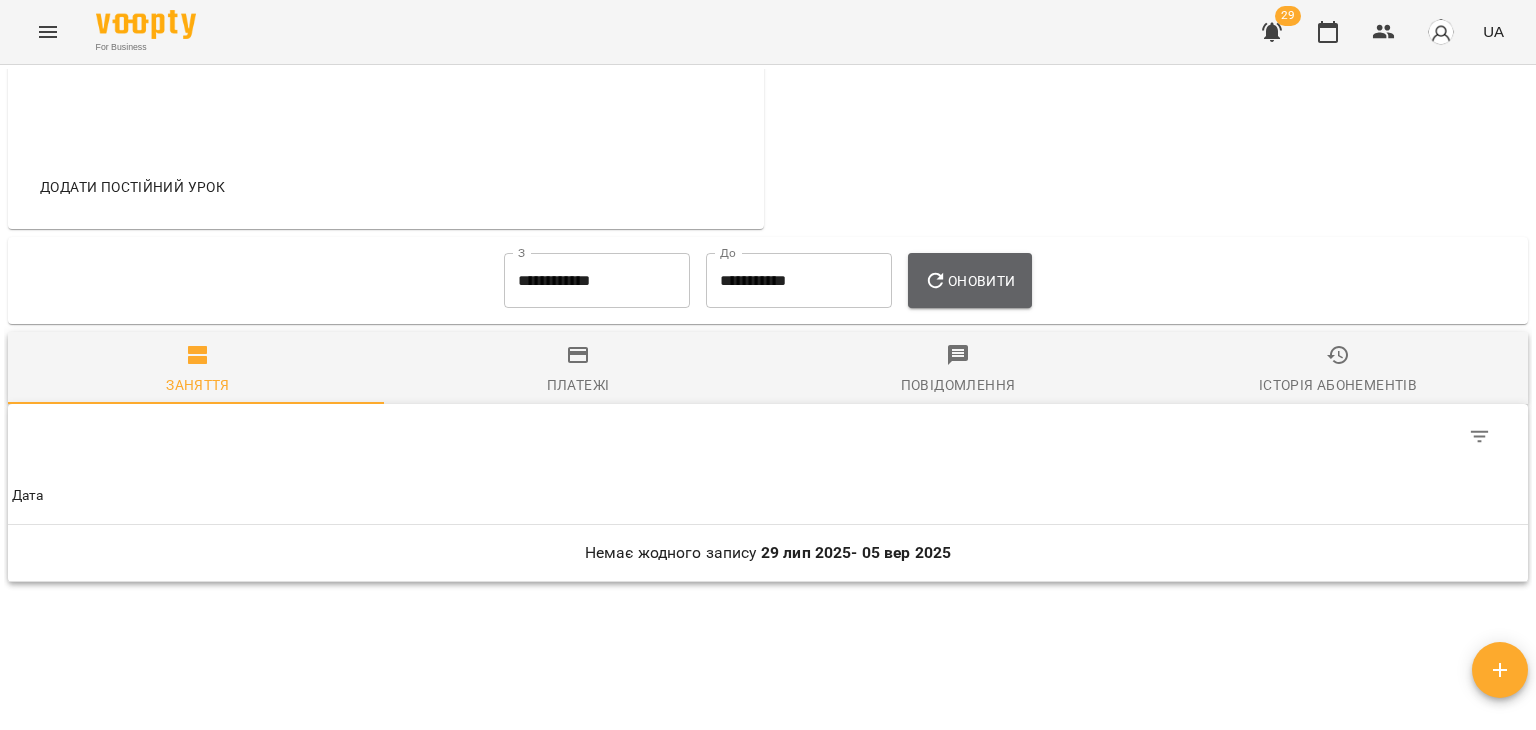 click on "Оновити" at bounding box center [969, 281] 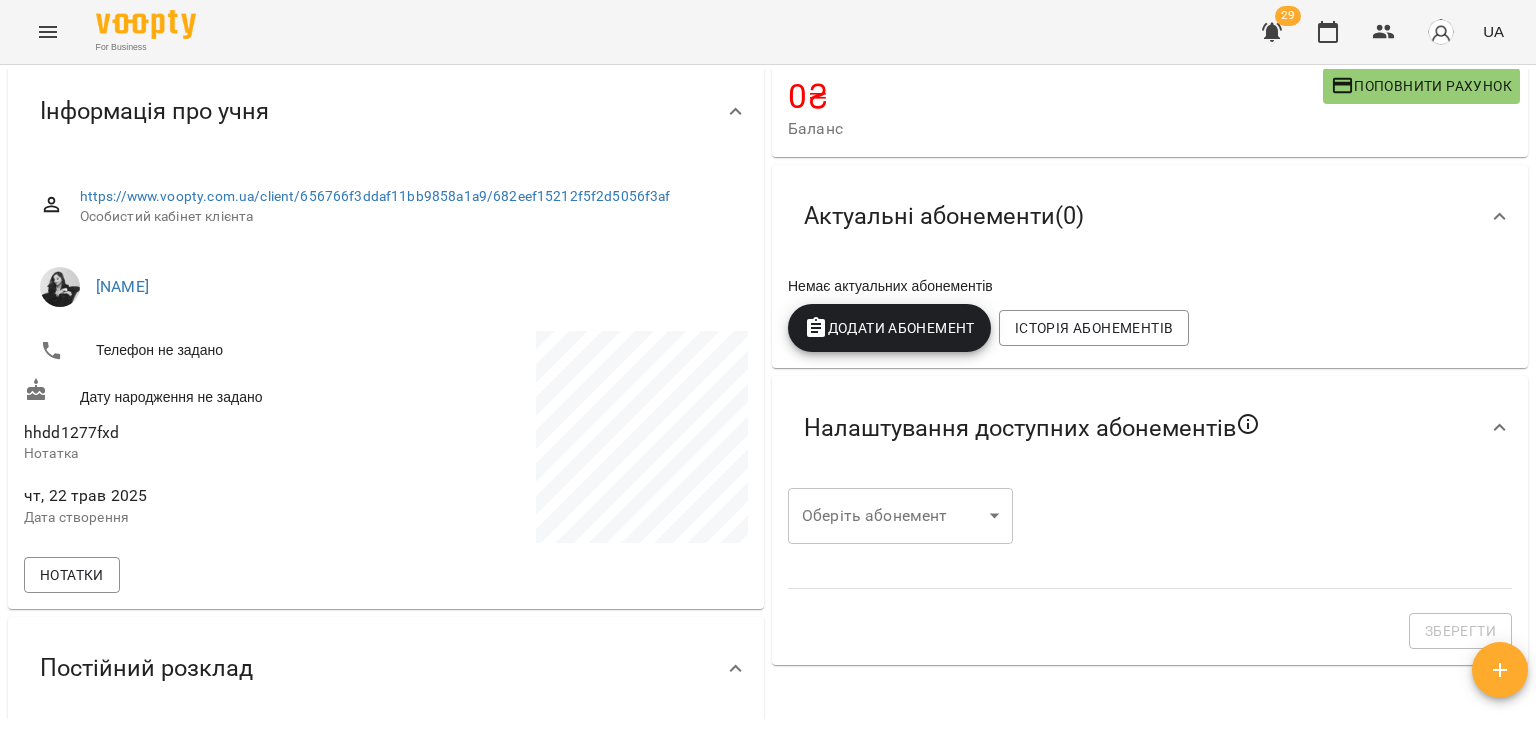scroll, scrollTop: 168, scrollLeft: 0, axis: vertical 